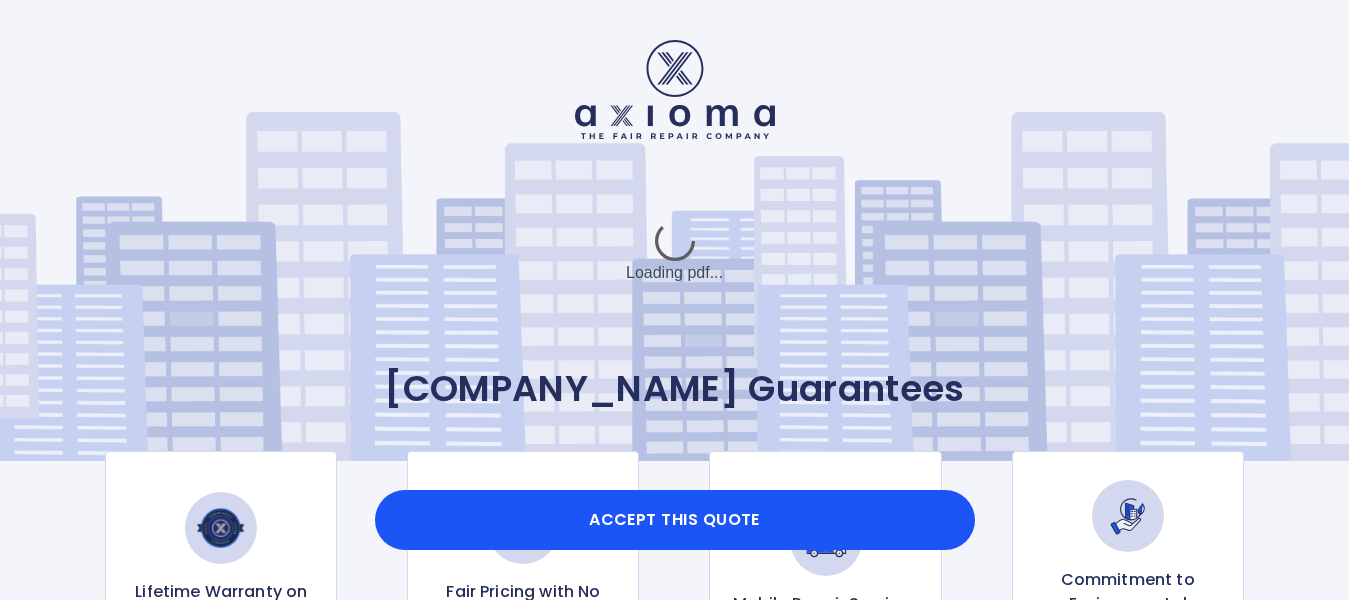 scroll, scrollTop: 0, scrollLeft: 0, axis: both 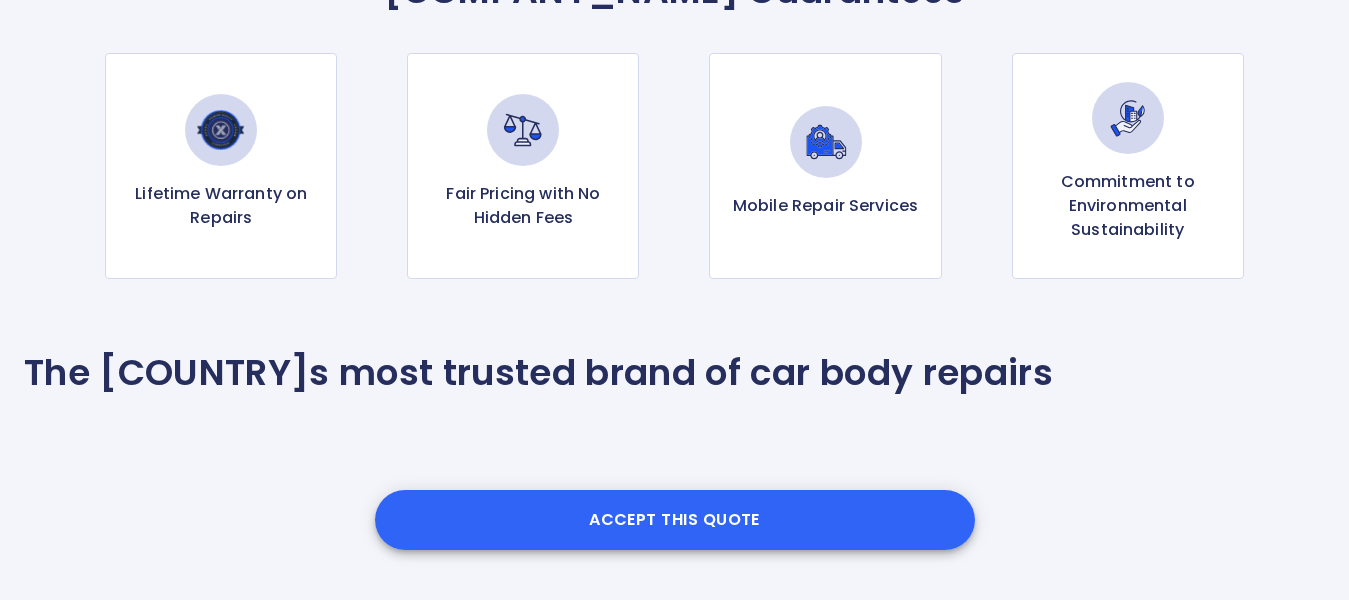 click on "Accept this Quote" at bounding box center [675, 520] 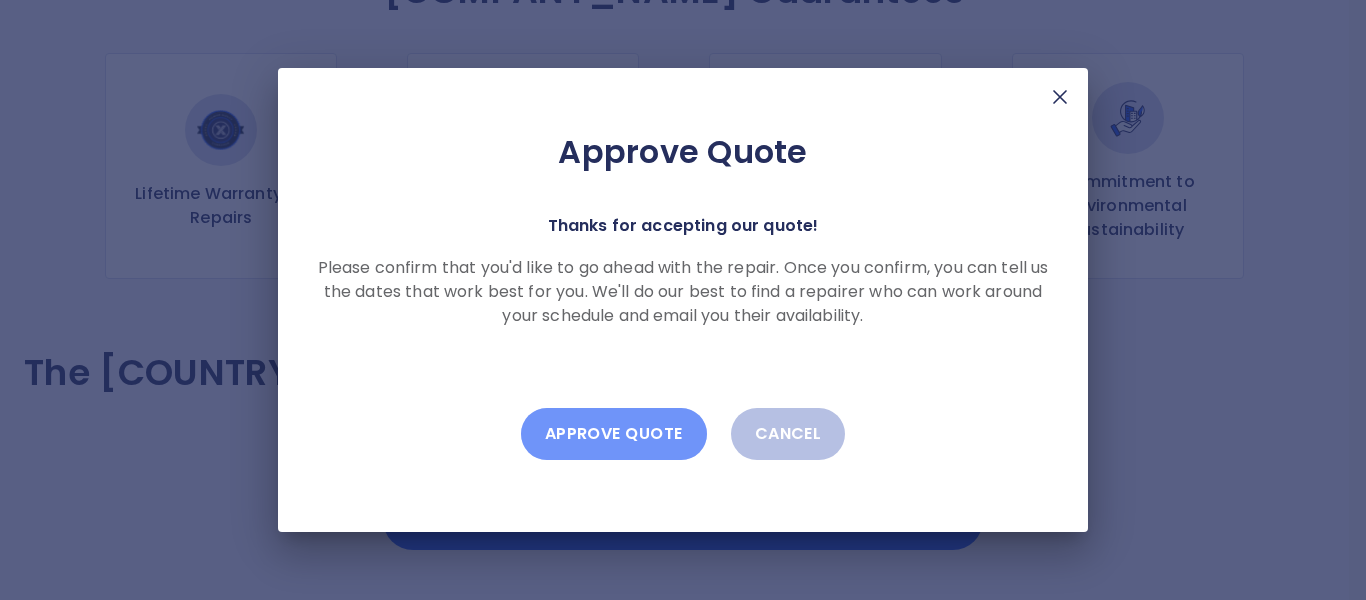 click on "Approve Quote" at bounding box center (614, 434) 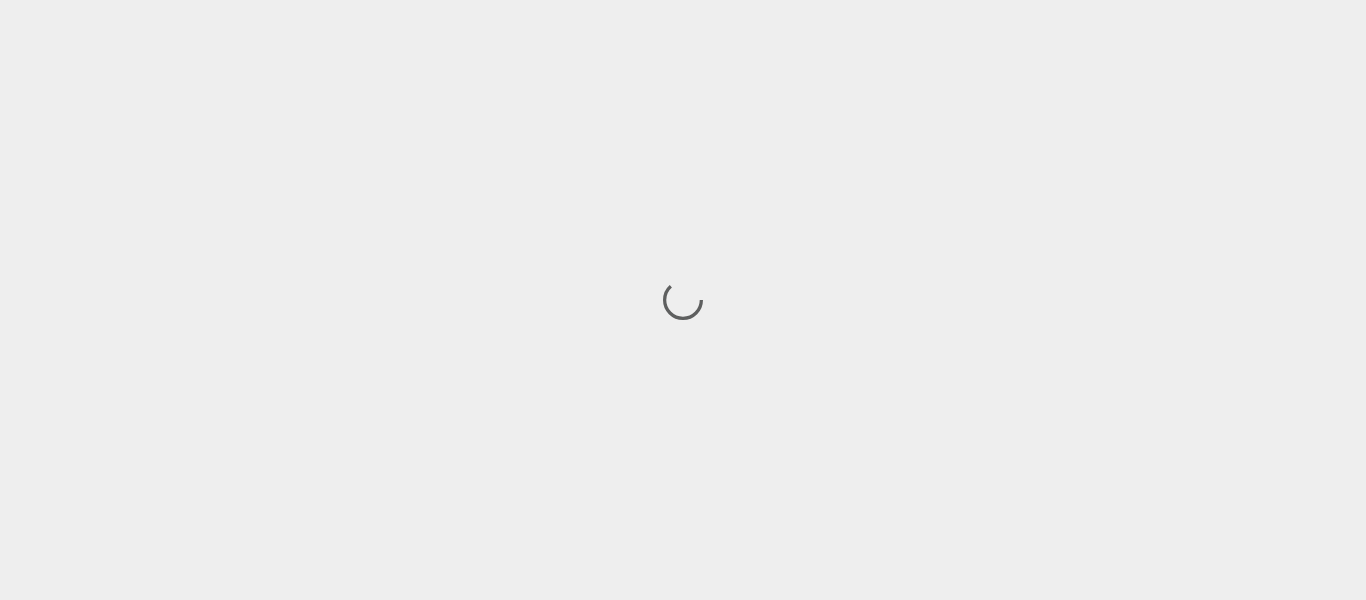 scroll, scrollTop: 0, scrollLeft: 0, axis: both 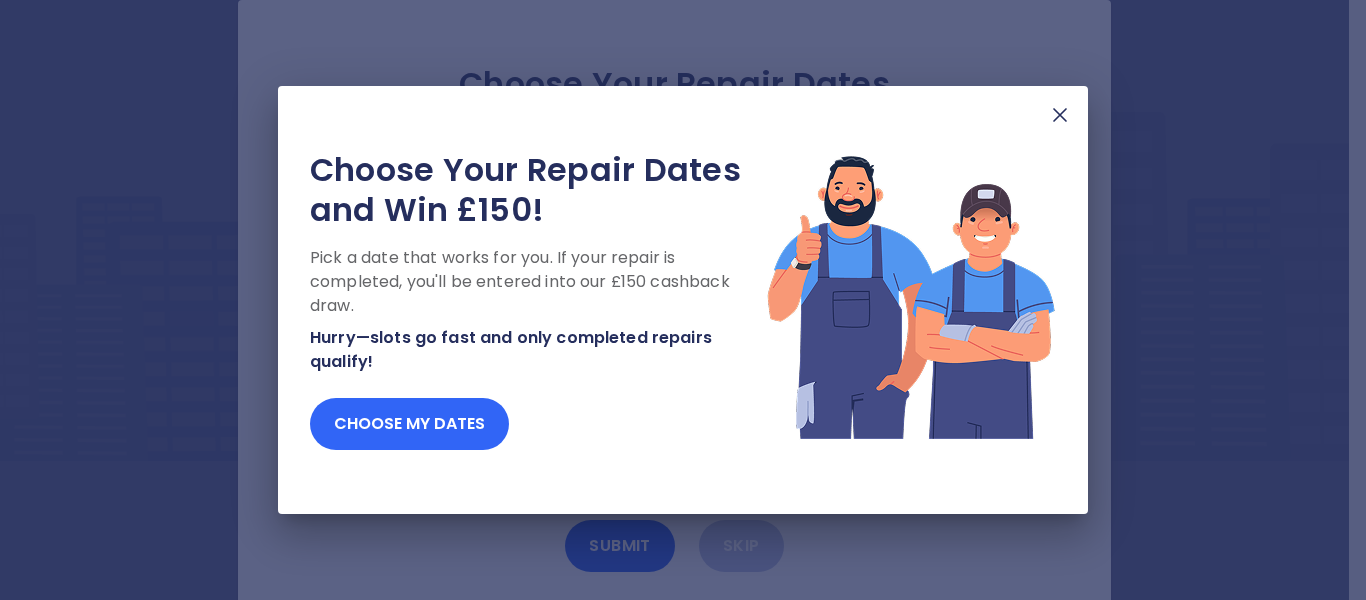 click on "Choose my dates" at bounding box center [409, 424] 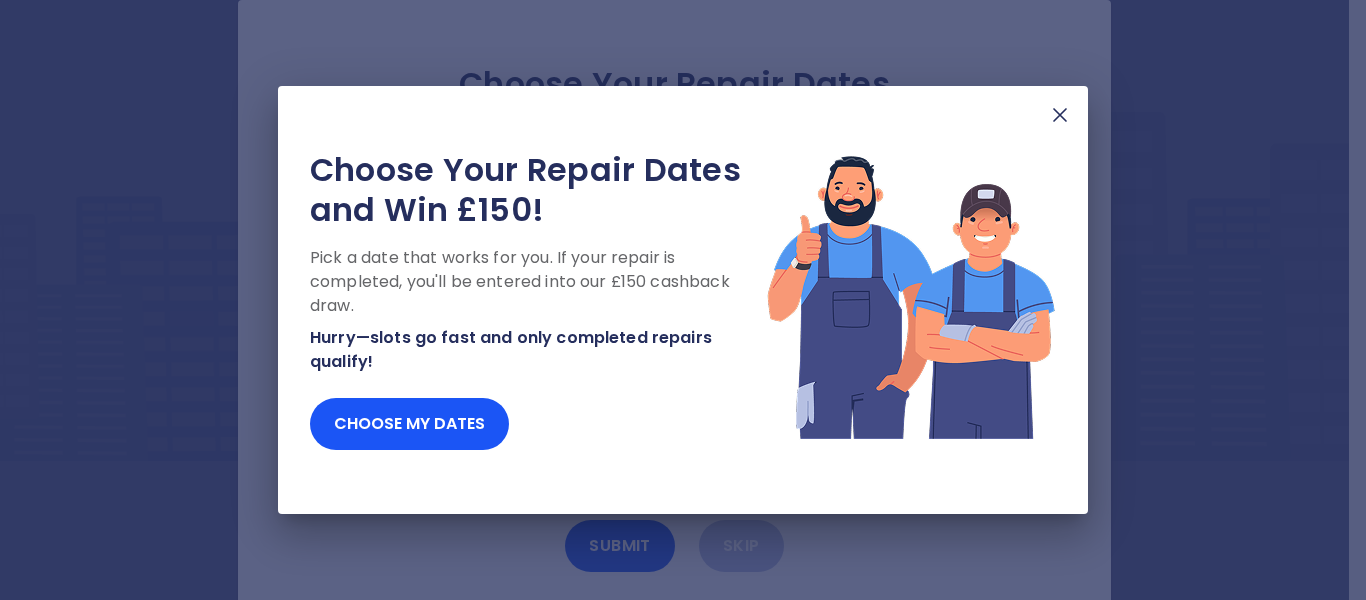 click at bounding box center [1060, 115] 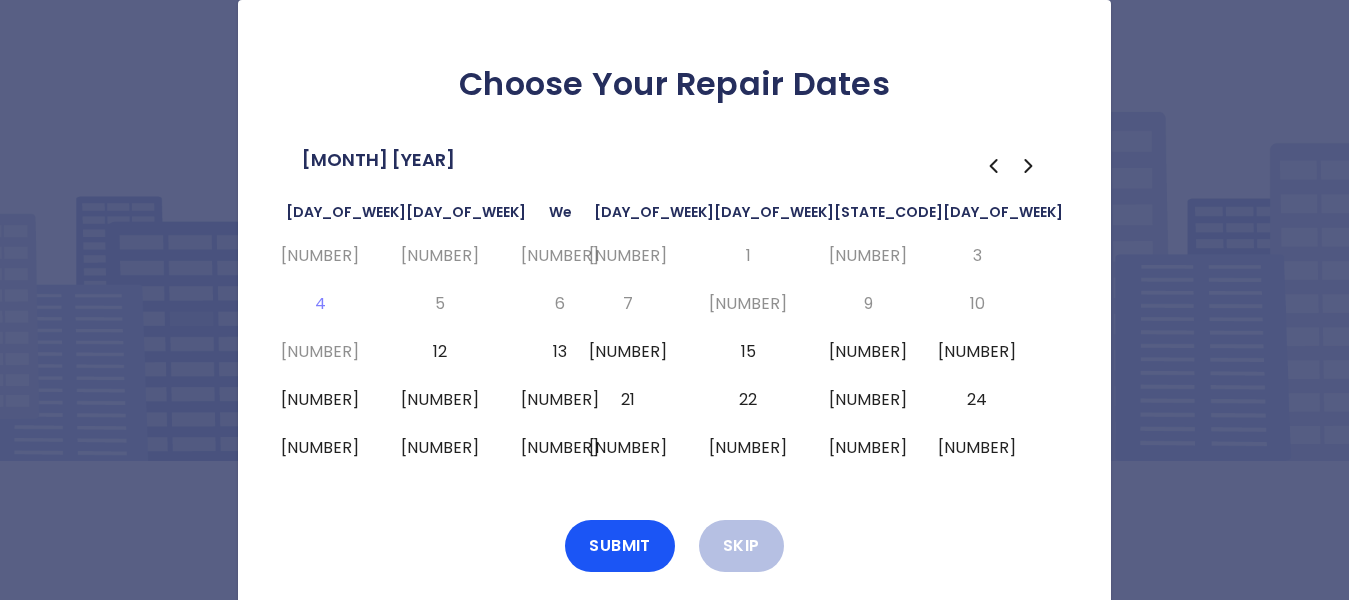 click on "15" at bounding box center [748, 352] 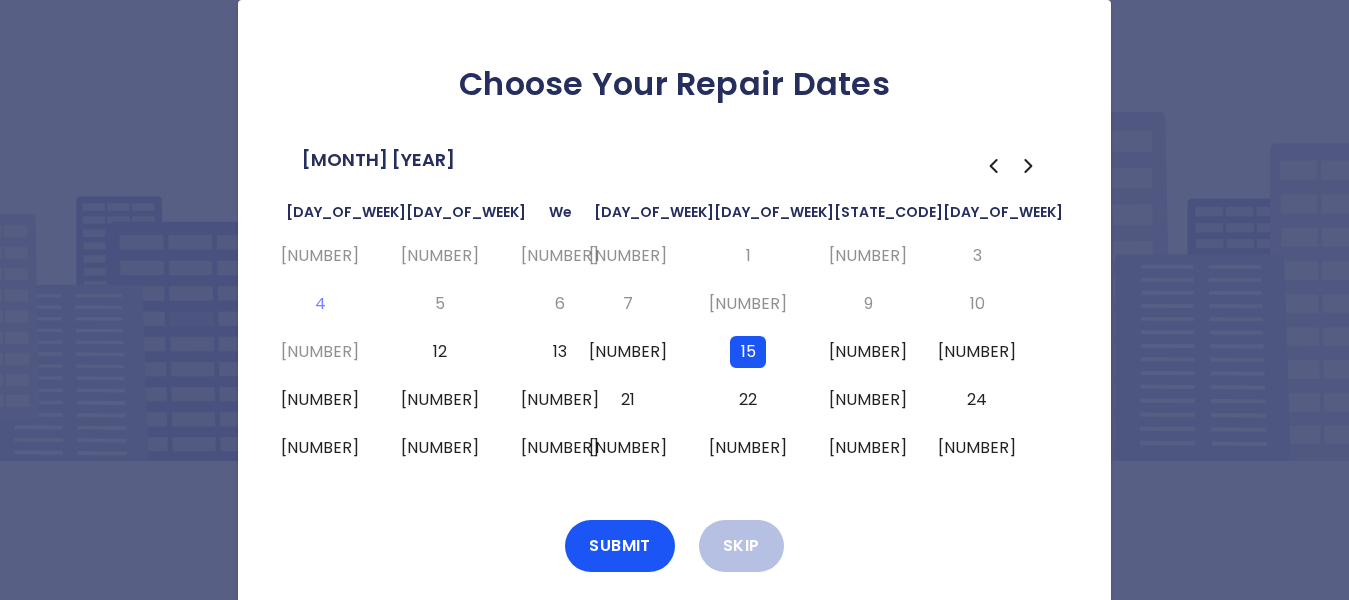 click on "18" at bounding box center [320, 400] 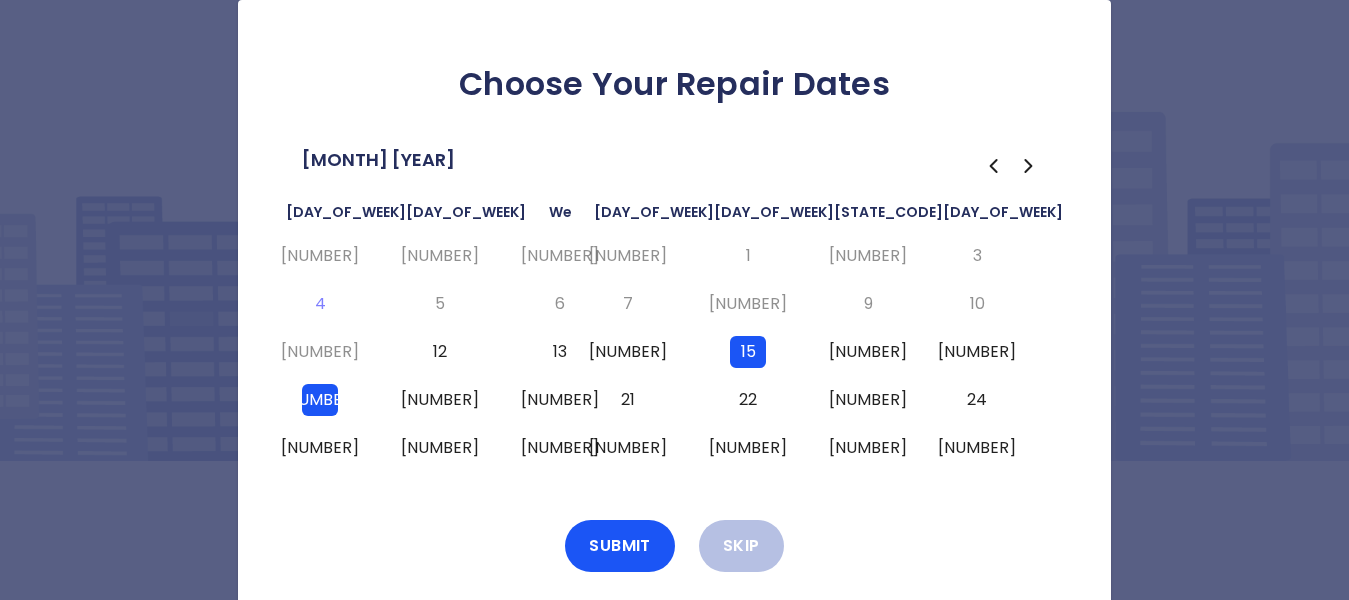 click on "16" at bounding box center (868, 352) 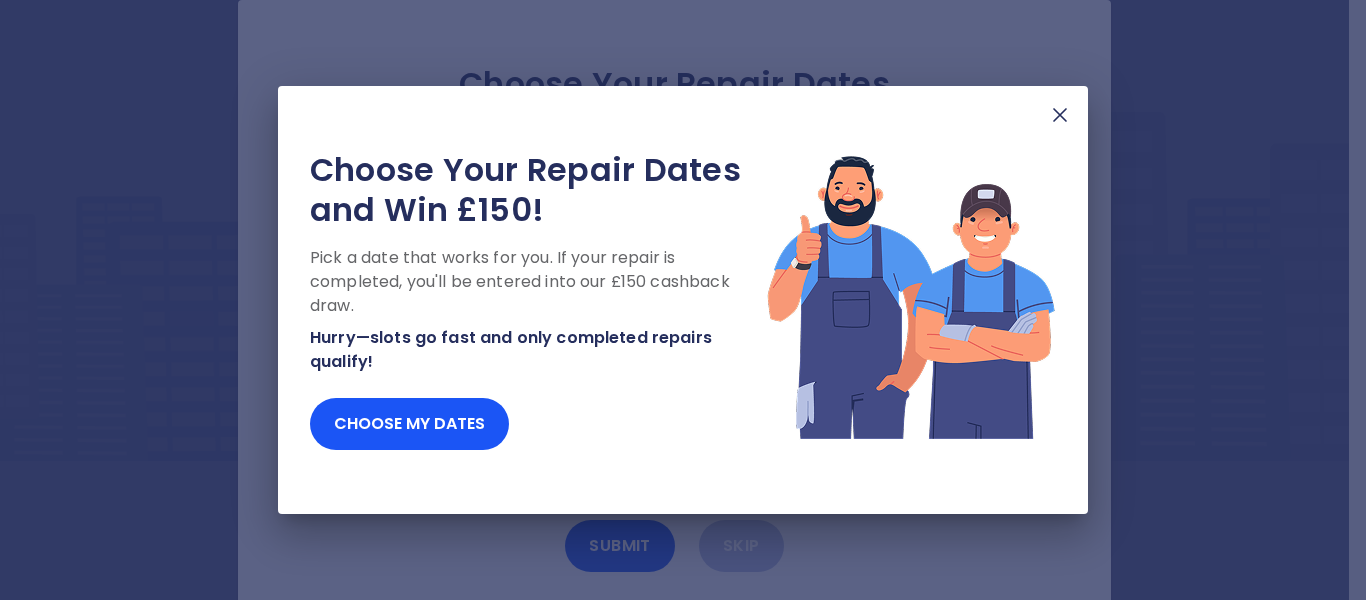 click at bounding box center [1060, 115] 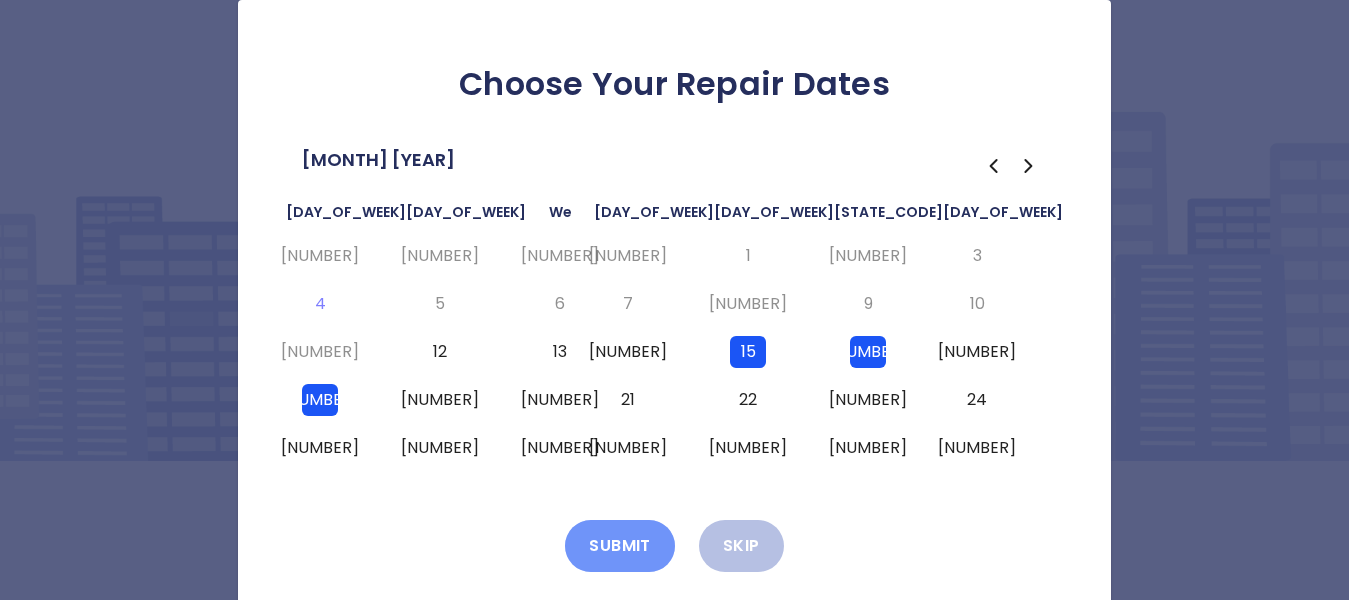 click on "Submit" at bounding box center (620, 546) 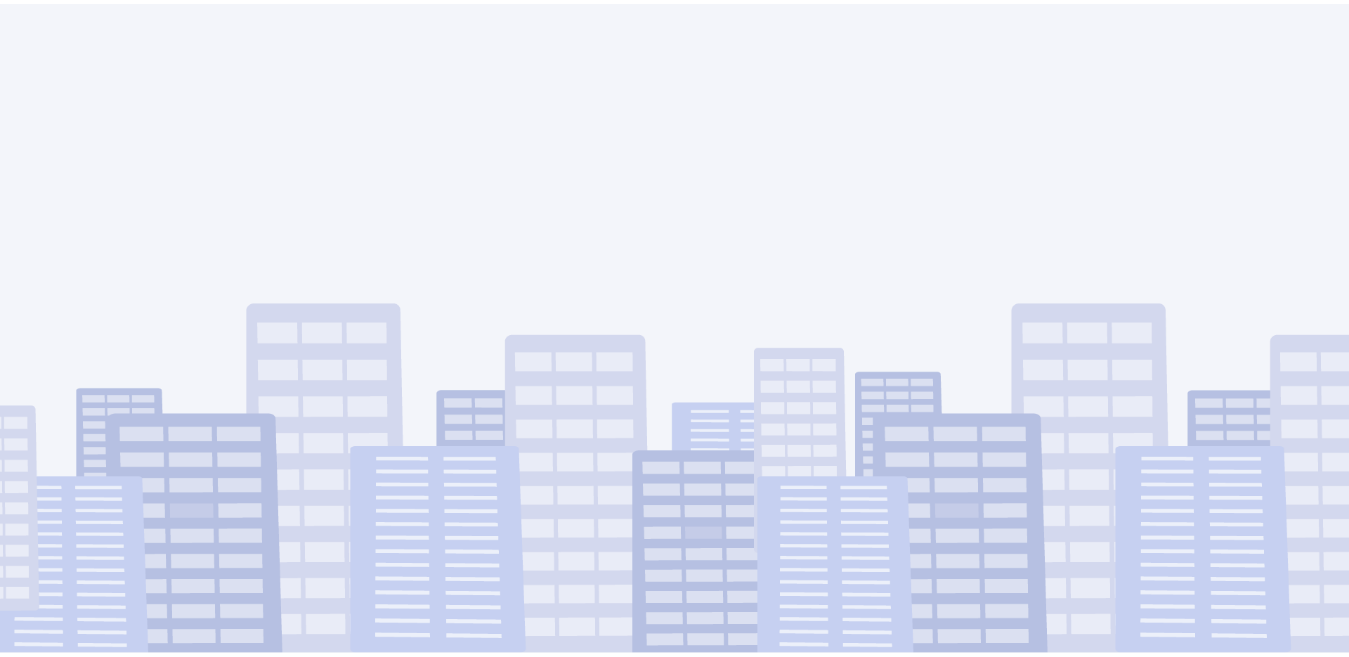 scroll, scrollTop: 0, scrollLeft: 0, axis: both 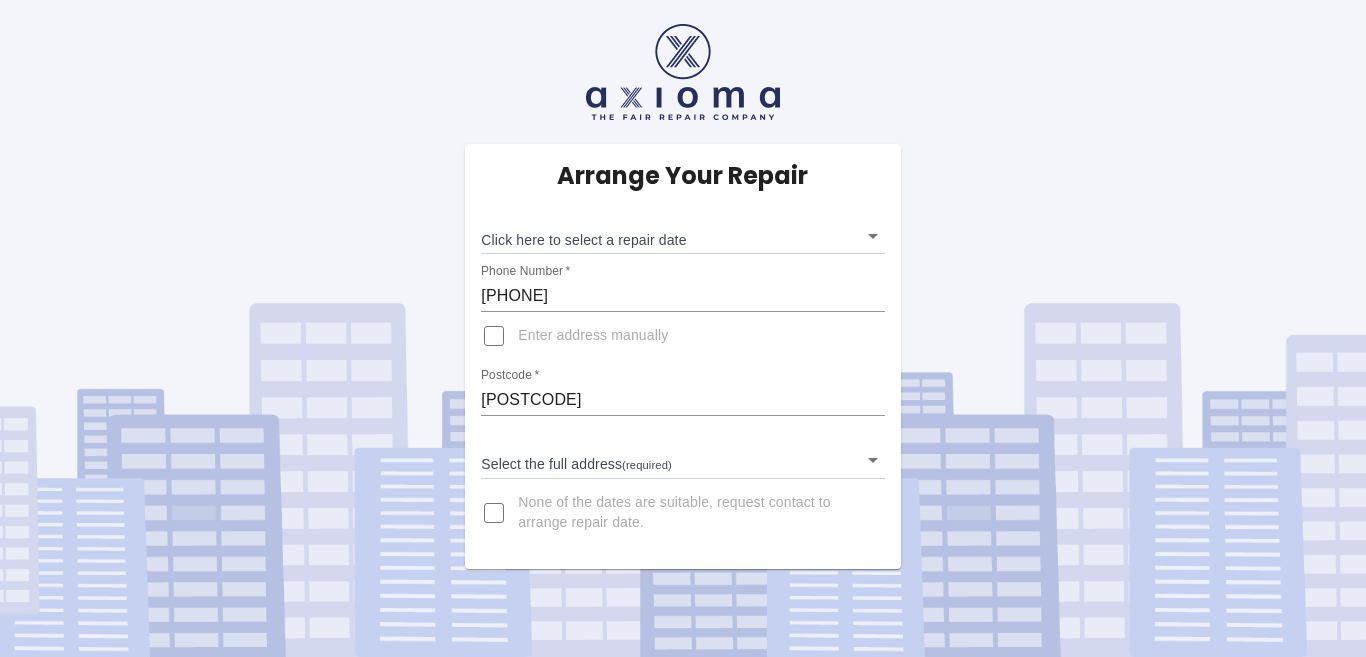 click on "Arrange Your Repair Click here to select a repair date ​ Phone Number   * [PHONE] Enter address manually Postcode   * [POSTCODE] Select the full address  (required) ​ None of the dates are suitable, request contact to arrange repair date." at bounding box center [683, 328] 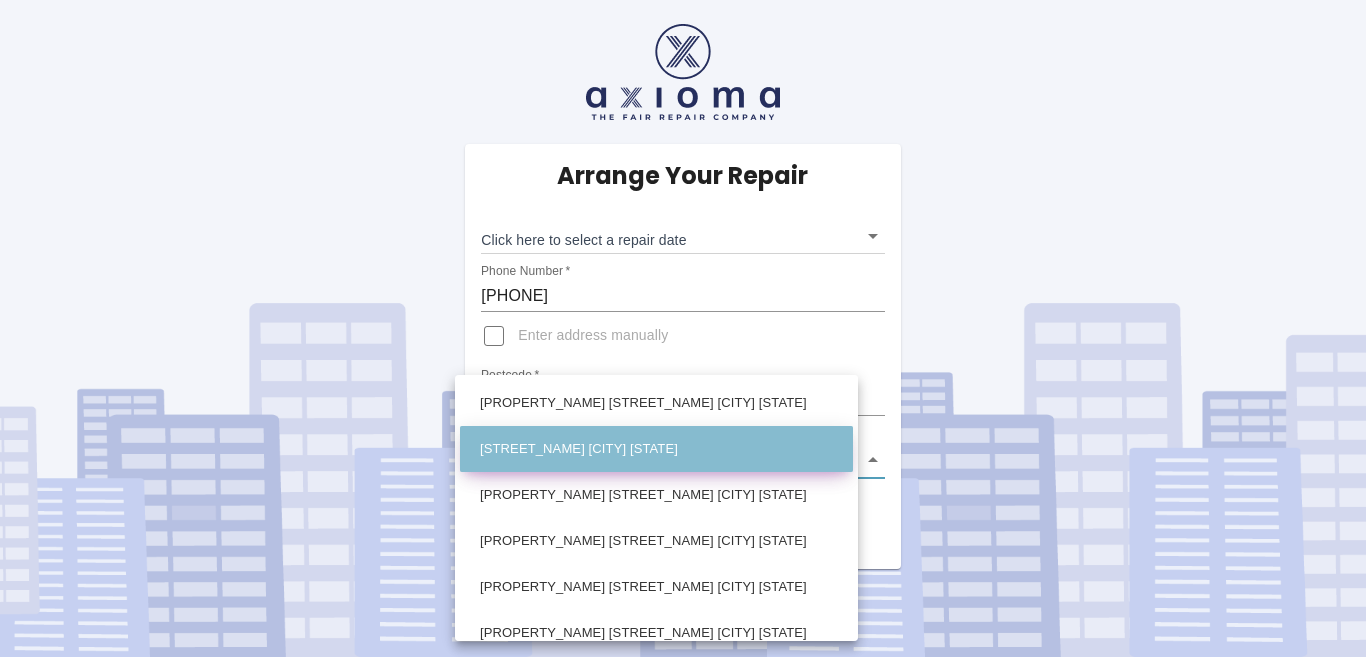 click on "[STREET_NAME] [CITY] [STATE]" at bounding box center [656, 449] 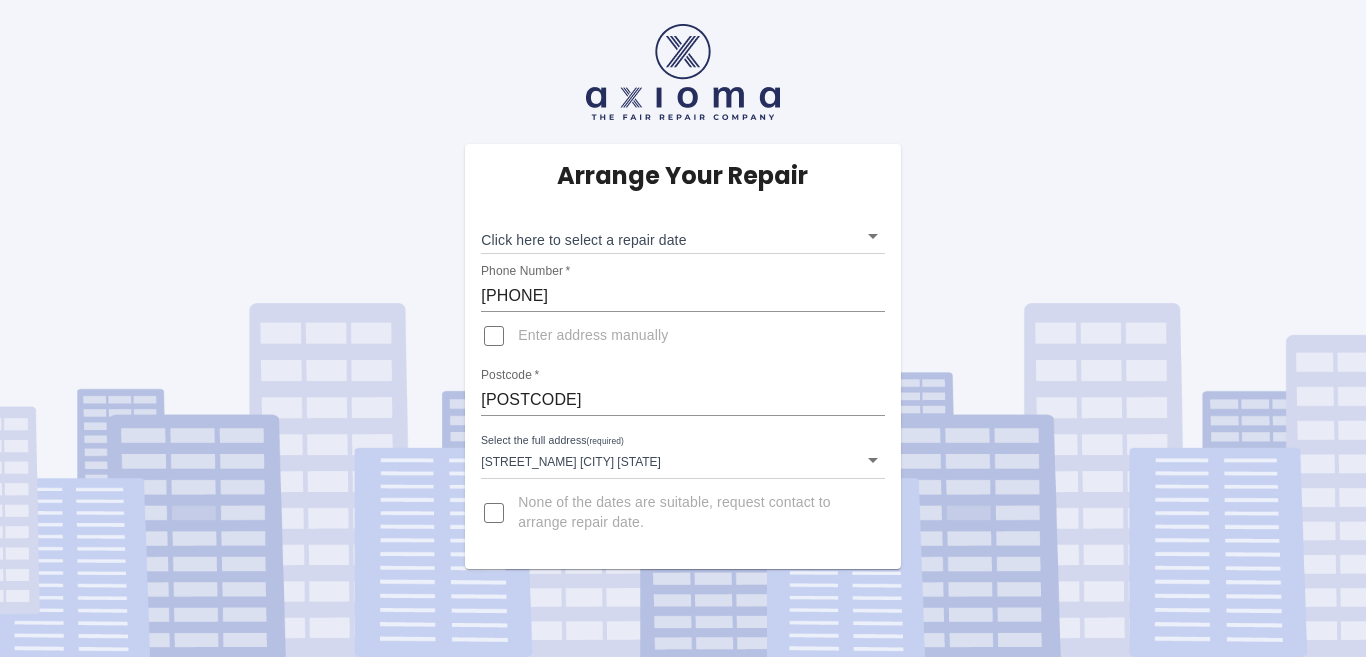click on "Arrange Your Repair Click here to select a repair date ​ Phone Number   * [PHONE] Enter address manually Postcode   * [POSTCODE] Select the full address  (required) [STREET_NAME] [STREET_NAME] [CITY] [STATE] [STREET_NAME] [STREET_NAME] [CITY] [STATE] None of the dates are suitable, request contact to arrange repair date." at bounding box center (682, 356) 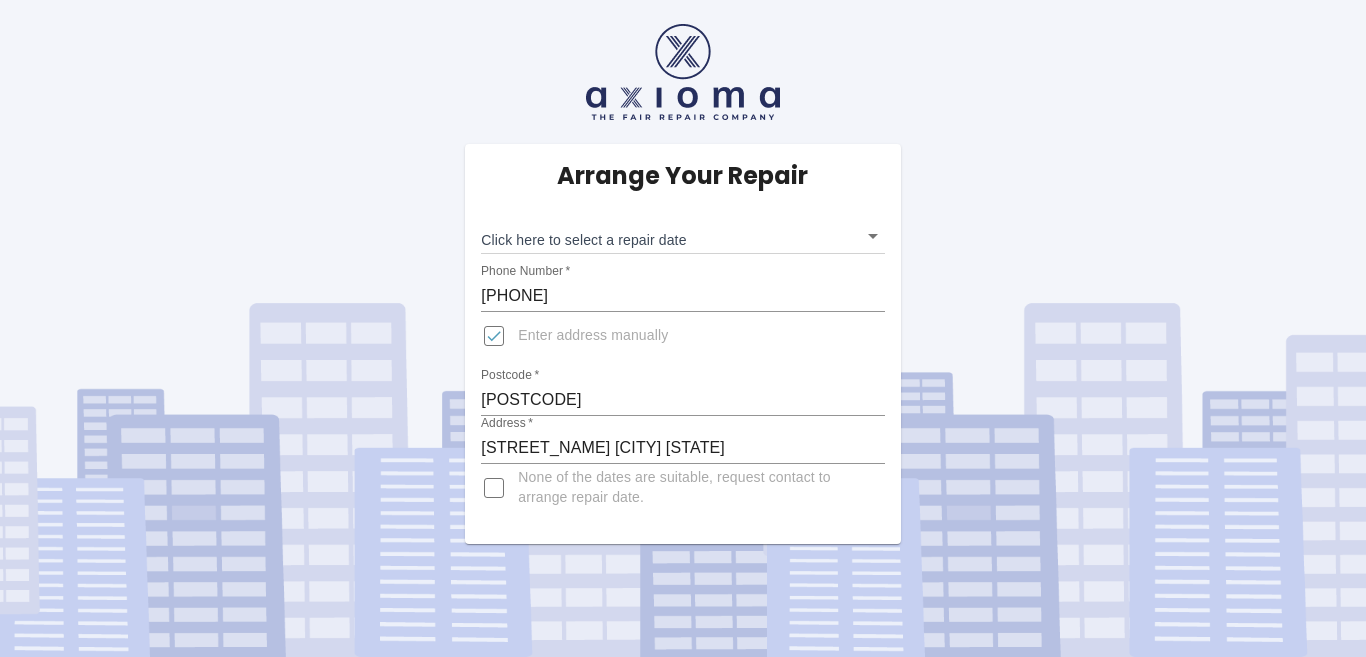 click on "[STREET_NAME] [CITY] [STATE]" at bounding box center [682, 448] 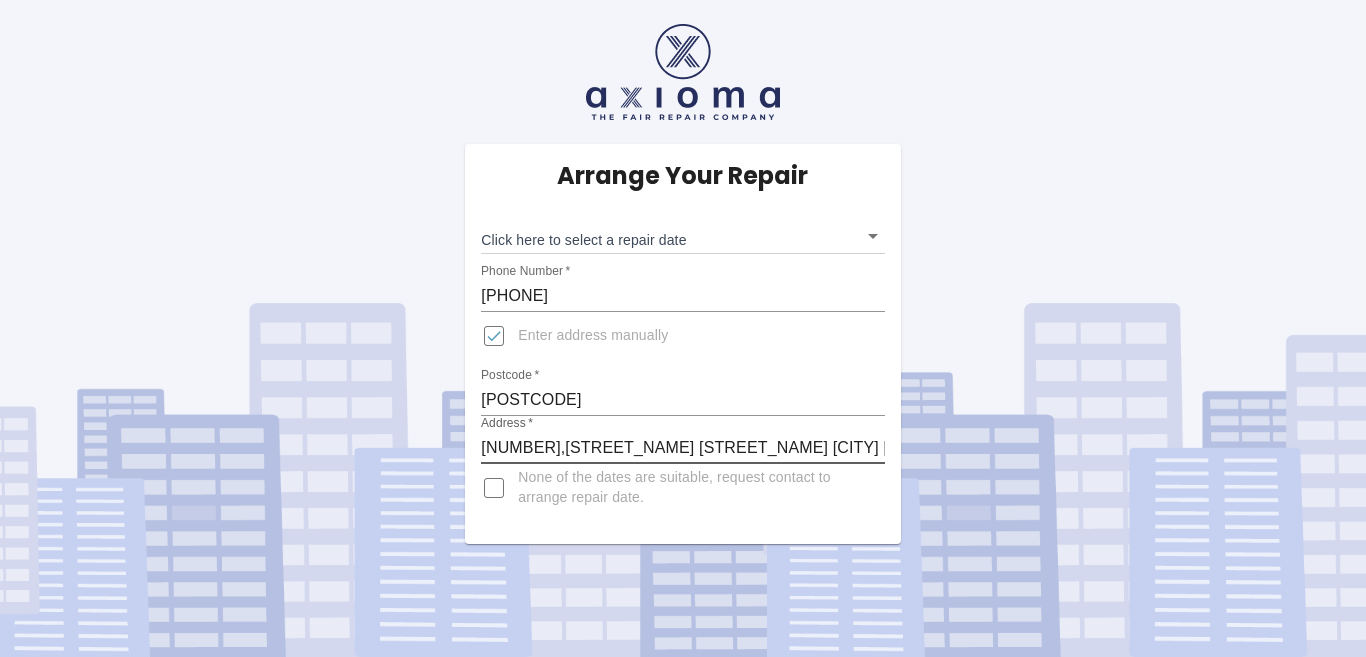 type on "[NUMBER],[STREET_NAME] [STREET_NAME] [CITY] [STATE]" 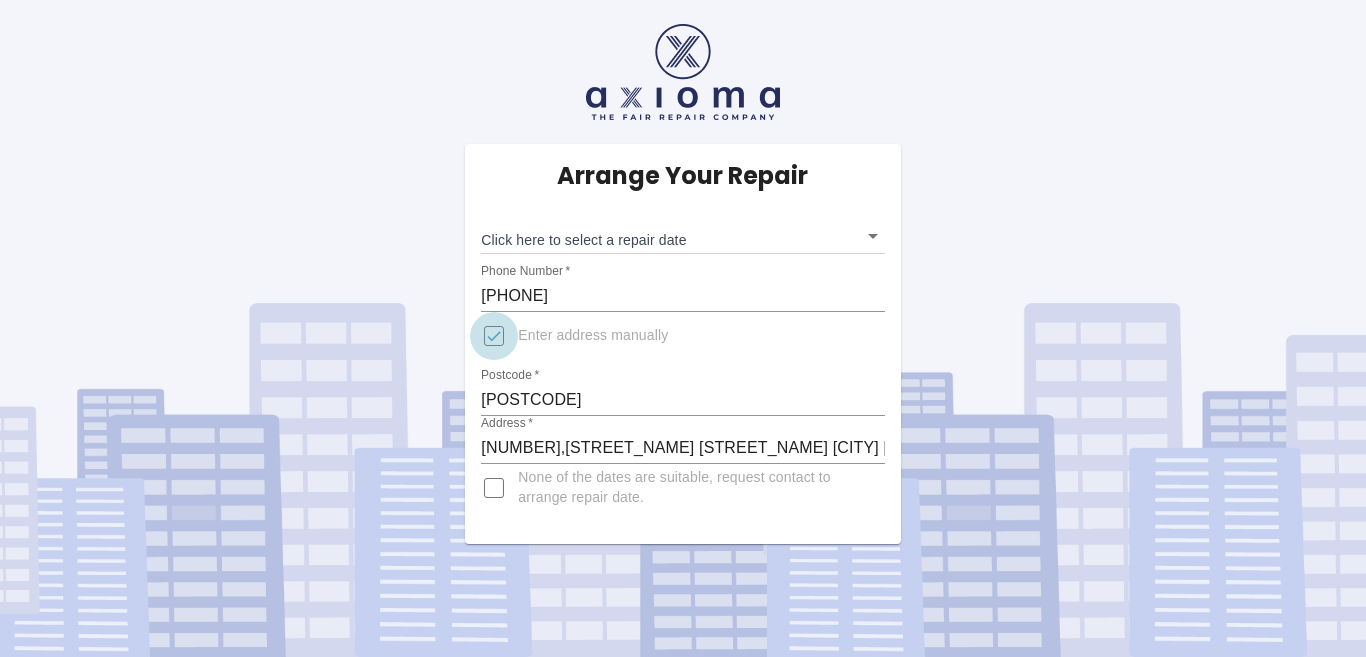 click on "Enter address manually" at bounding box center [494, 336] 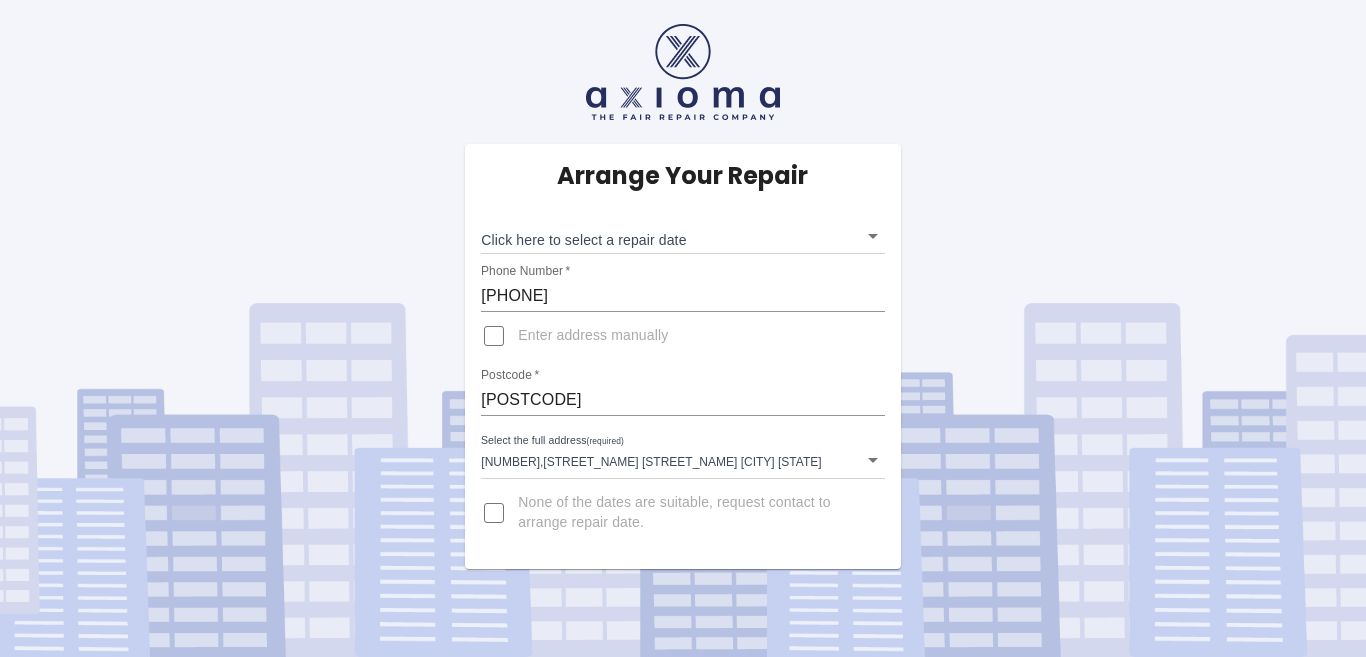 click on "None of the dates are suitable, request contact to arrange repair date." at bounding box center [693, 513] 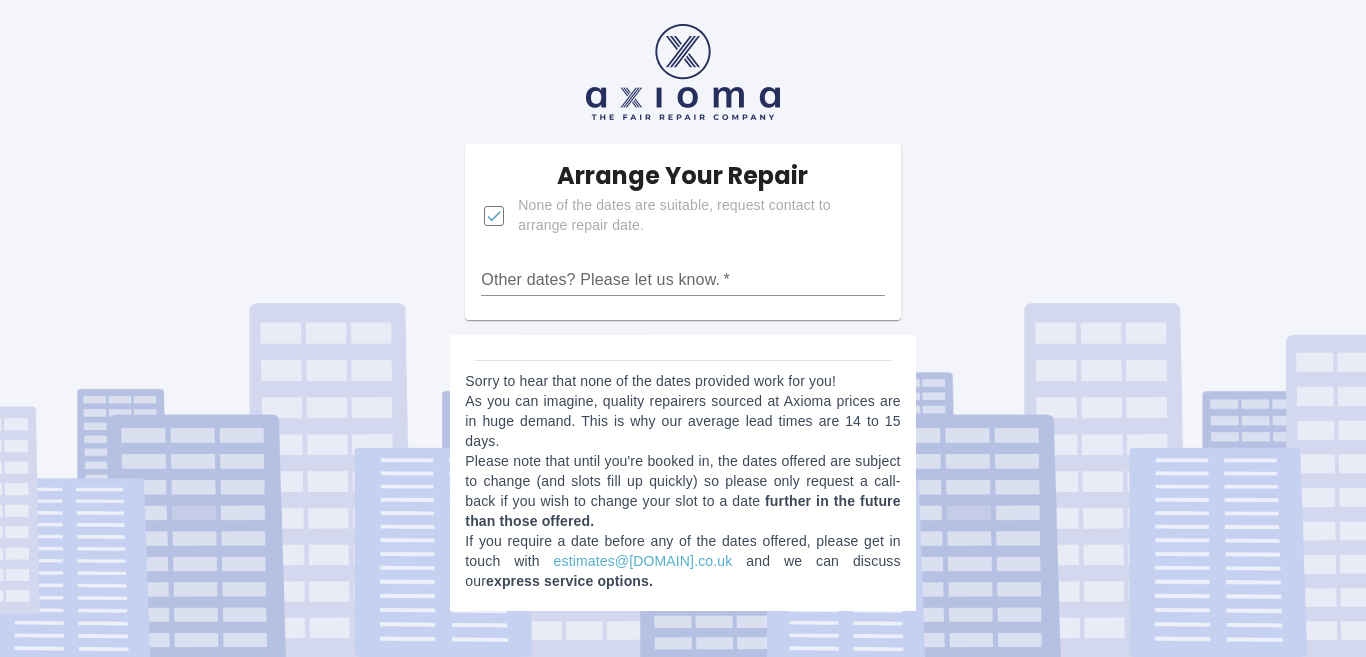 click on "If you require a date before any of the dates offered, please get in touch with estimates@[DOMAIN].co.uk and we can discuss our  express service options." at bounding box center (682, 481) 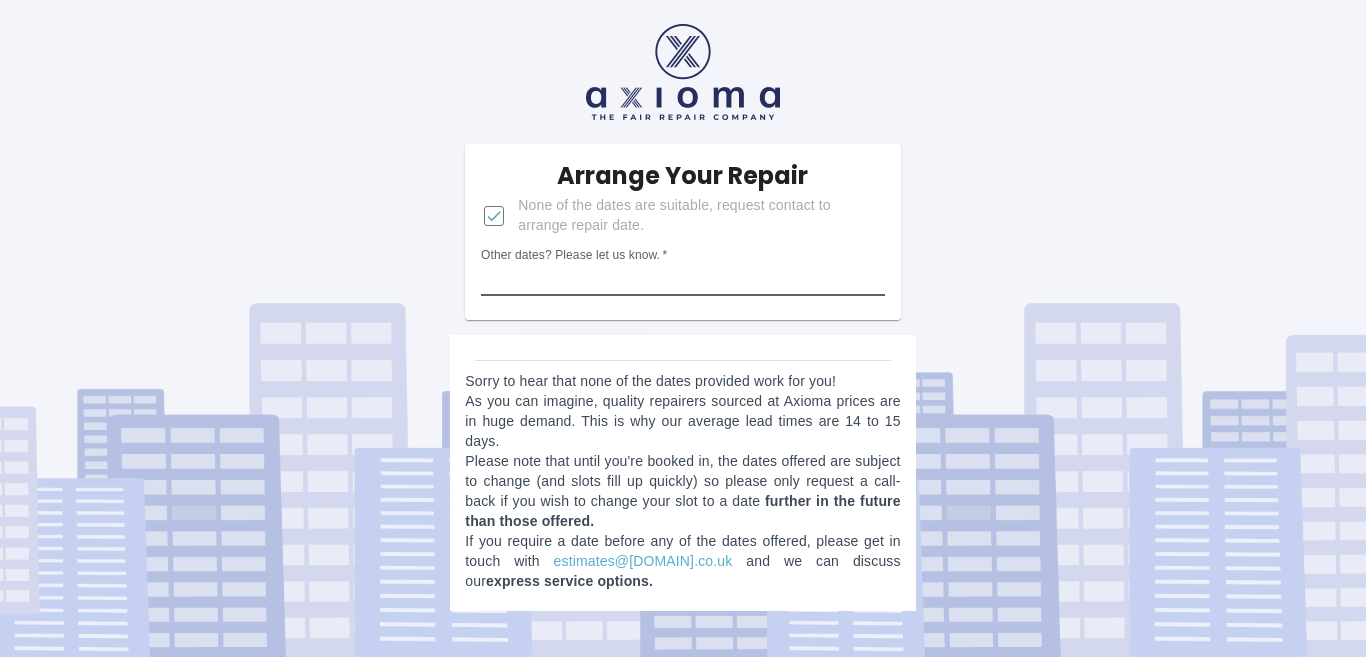 click on "Other dates? Please let us know.   *" at bounding box center [682, 280] 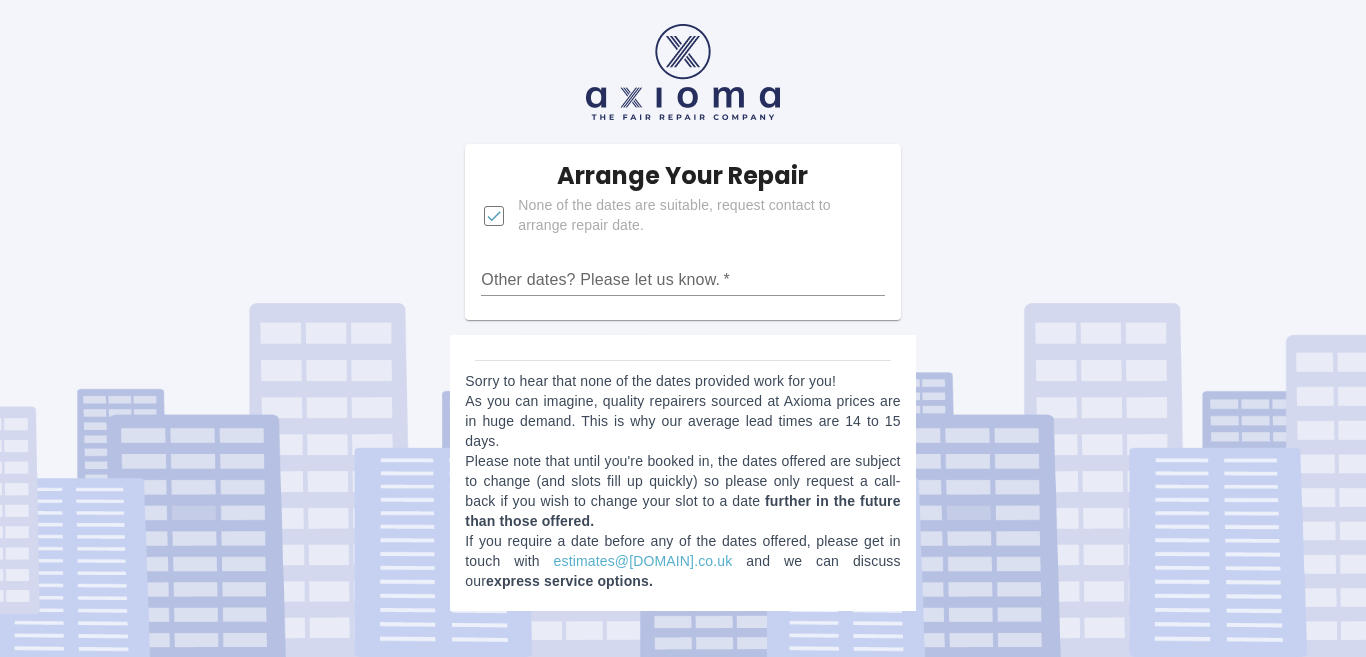 click on "None of the dates are suitable, request contact to arrange repair date." at bounding box center [494, 216] 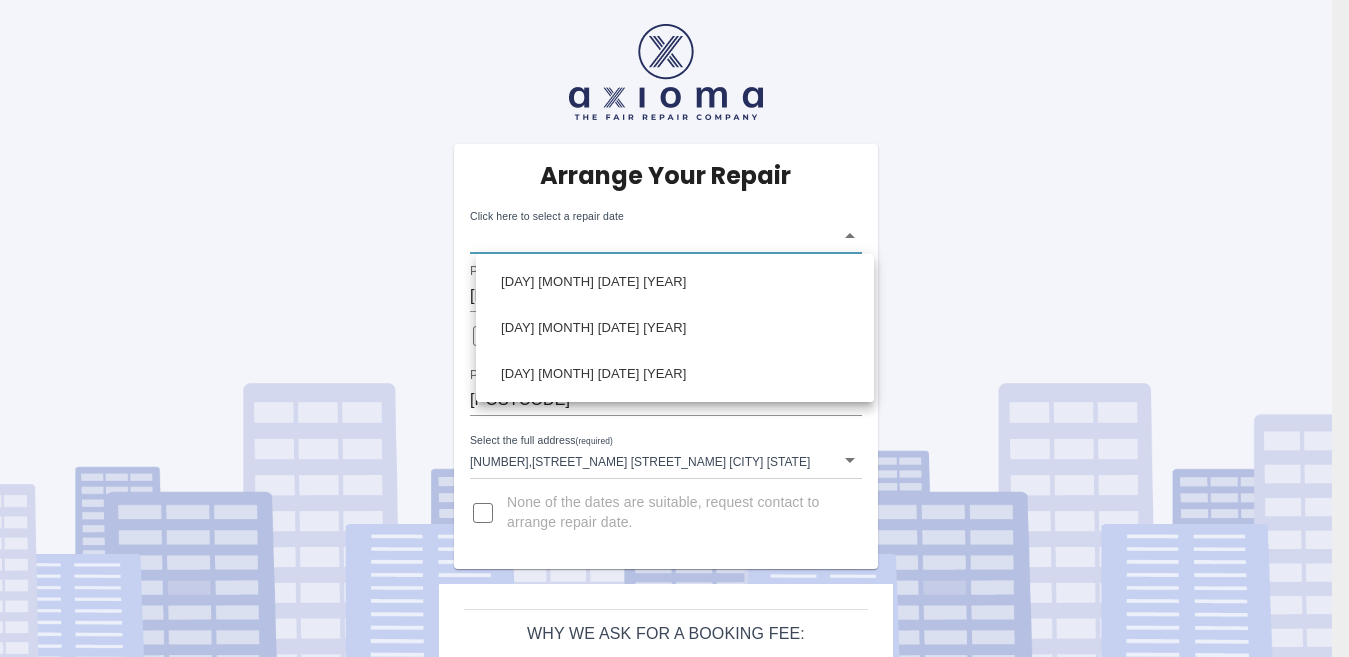 click on "Arrange Your Repair Click here to select a repair date ​ Phone Number   * [PHONE] Enter address manually Postcode   * [POSTCODE] Select the full address  (required) [NUMBER],[STREET_NAME] [STREET_NAME] [CITY] [STATE] [NUMBER],[STREET_NAME] [STREET_NAME] [CITY] [STATE] None of the dates are suitable, request contact to arrange repair date. Why we ask for a booking fee: Your body repair specialist will have booked out time for you and your vehicle in their working day and they need to make a living. If you decide to cancel your booking we will use this booking fee to reimburse the repairer for the time they lost making themselves available for you. This £38 fee will be deducted from your final bill upon completion of the works.
[DAY] [MONTH] [DATE] [YEAR] [DAY] [MONTH] [DATE] [YEAR] [DAY] [MONTH] [DATE] [YEAR]" at bounding box center [674, 364] 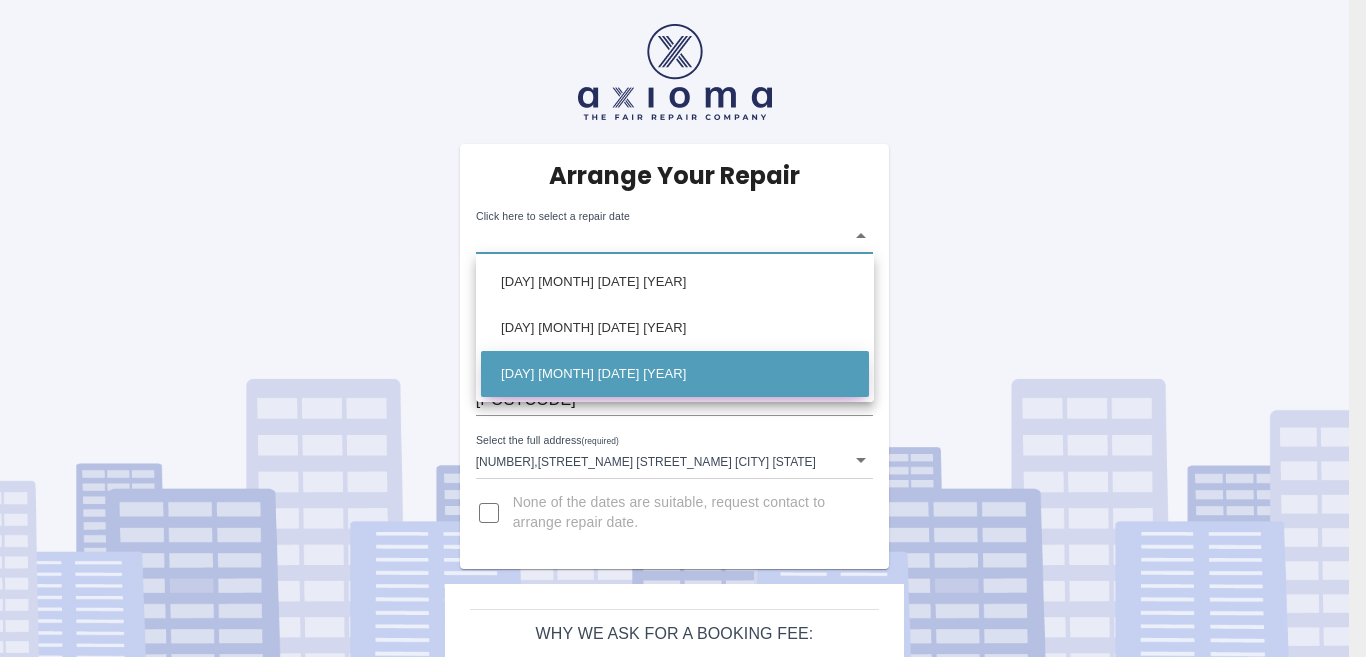 click on "[DAY] [MONTH] [DATE] [YEAR]" at bounding box center (675, 374) 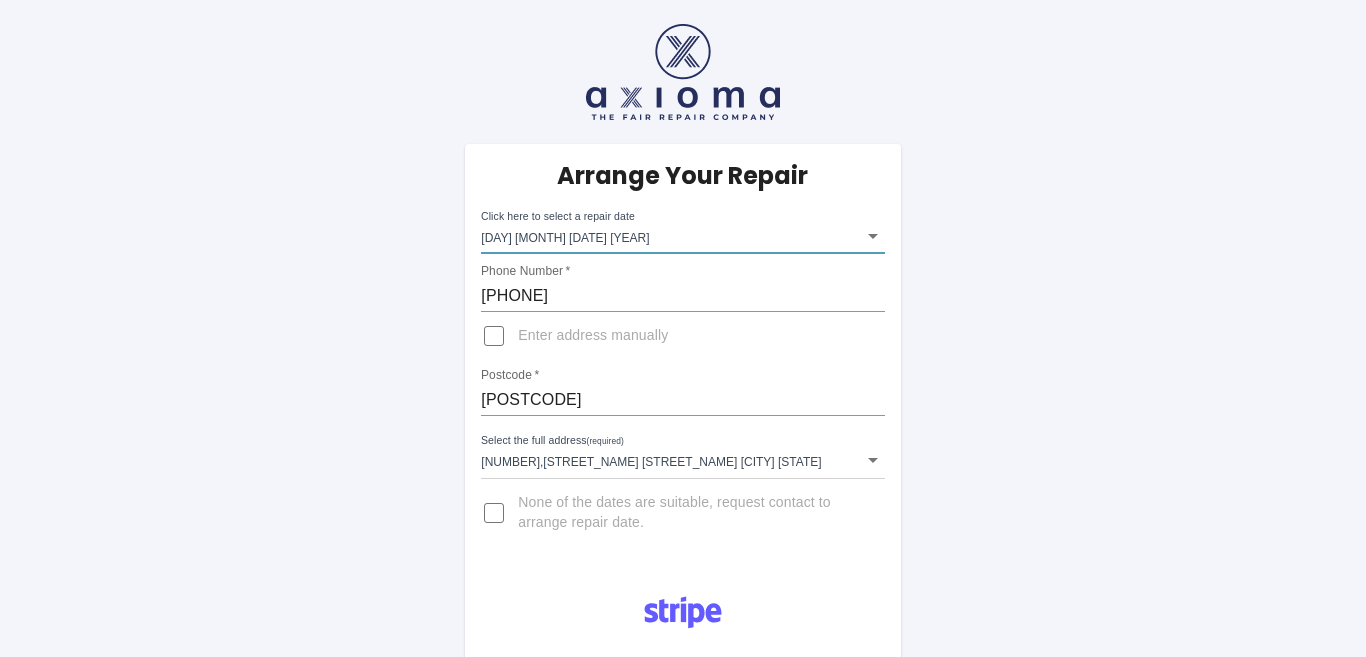 click on "Arrange Your Repair Click here to select a repair date [DAY] [MONTH] [DATE] [YEAR] [YEAR]-[MONTH]-[DATE]T00:00:00.000Z Phone Number   * [PHONE] Enter address manually Postcode   * [POSTCODE] Select the full address  (required) [NUMBER],[STREET_NAME] [STREET_NAME] [CITY] [STATE] [NUMBER],[STREET_NAME] [STREET_NAME] [CITY] [STATE] None of the dates are suitable, request contact to arrange repair date. Pay £38 Booking Fee Why we ask for a booking fee: Your body repair specialist will have booked out time for you and your vehicle in their working day and they need to make a living. If you decide to cancel your booking we will use this booking fee to reimburse the repairer for the time they lost making themselves available for you. This £38 fee will be deducted from your final bill upon completion of the works." at bounding box center [683, 698] 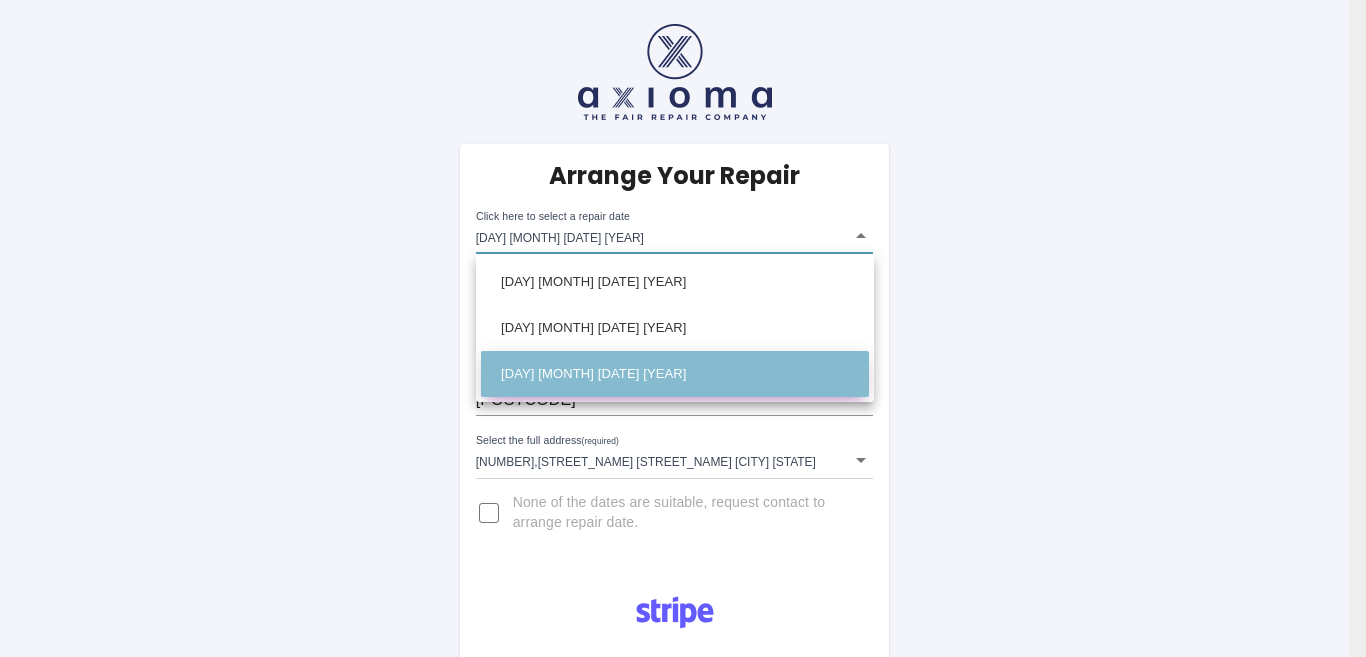 click on "[DAY] [MONTH] [DATE] [YEAR]" at bounding box center [675, 374] 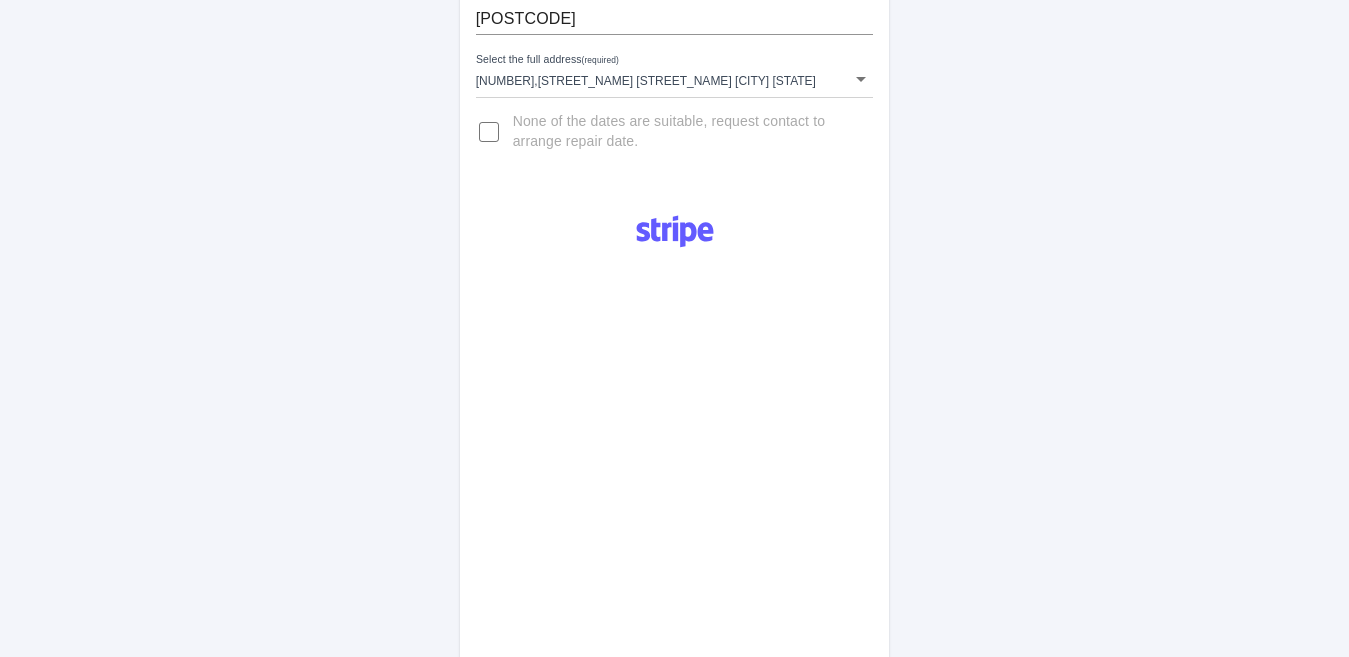 scroll, scrollTop: 383, scrollLeft: 0, axis: vertical 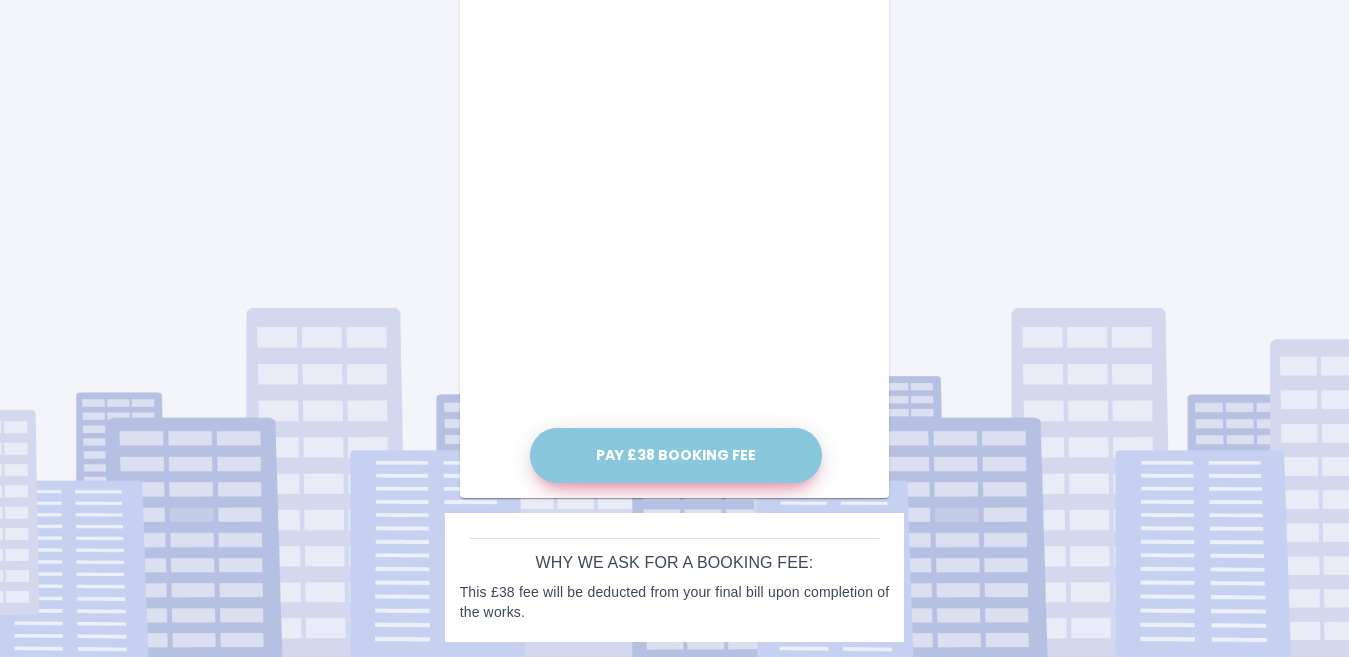 click on "Pay £38 Booking Fee" at bounding box center (676, 455) 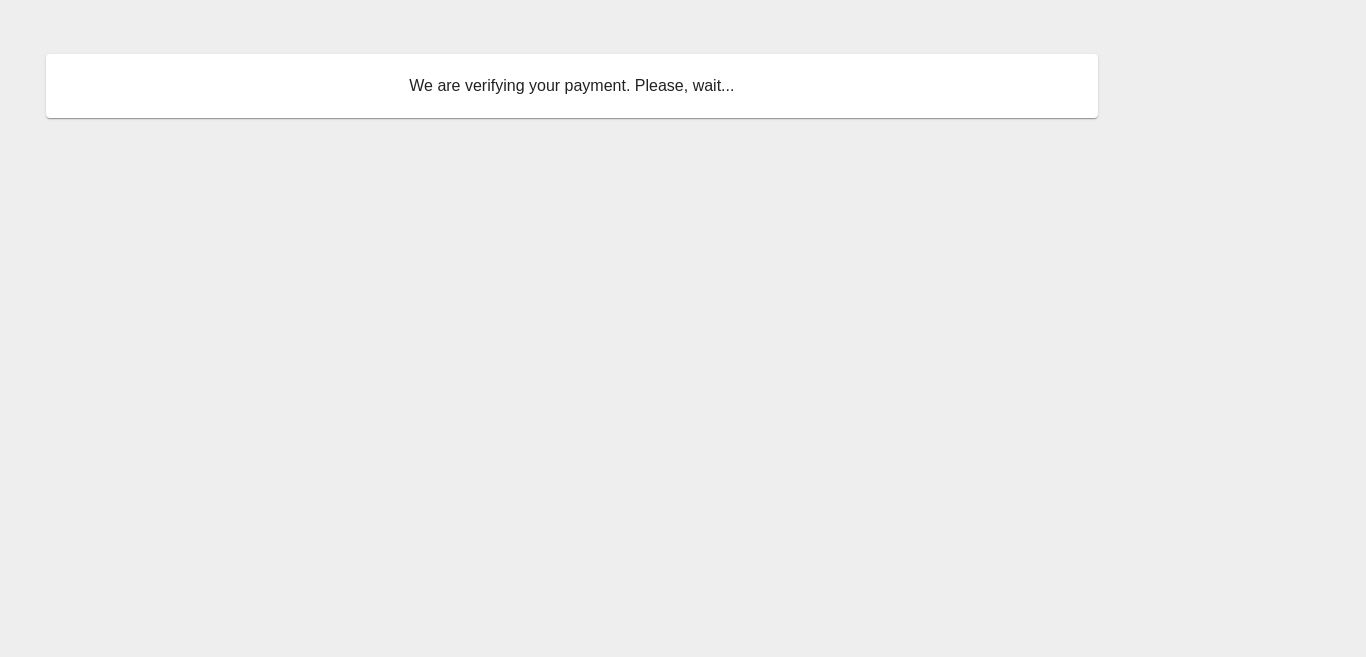 scroll, scrollTop: 0, scrollLeft: 0, axis: both 